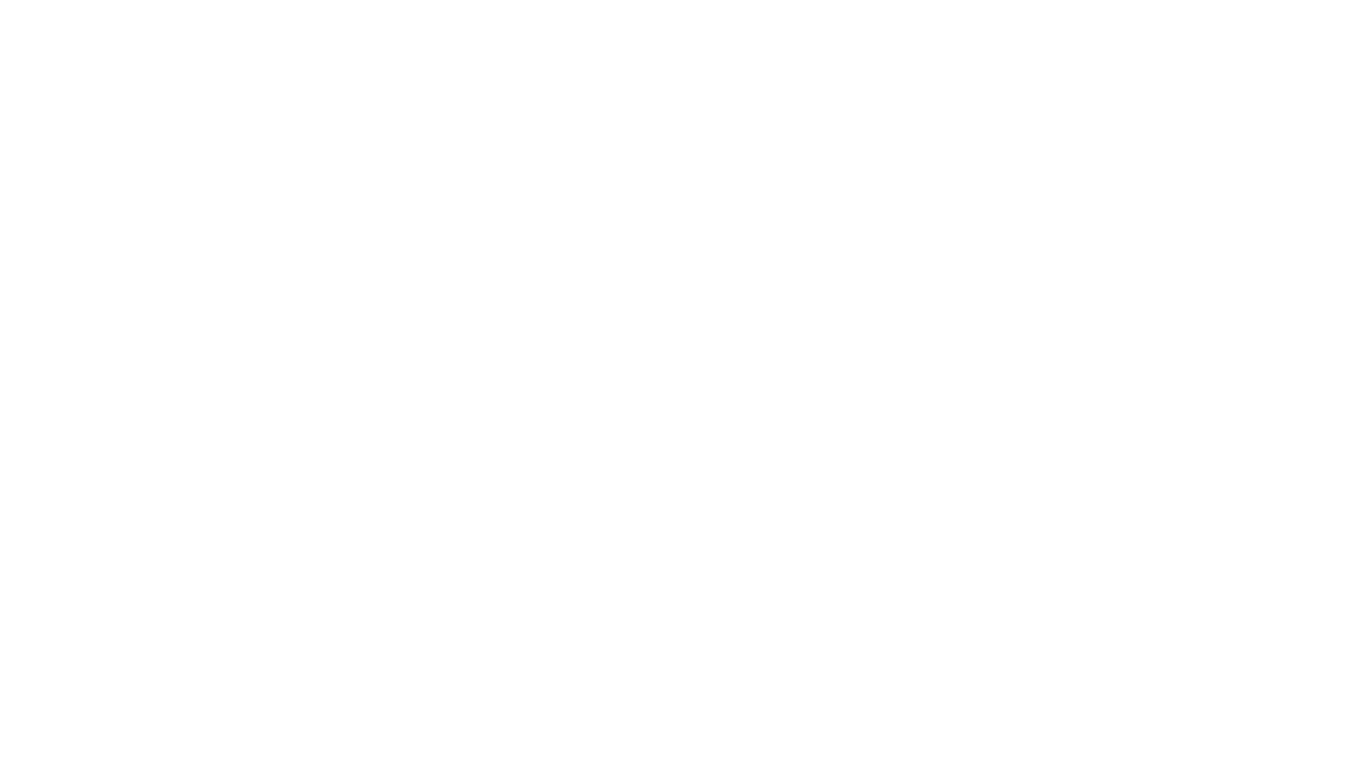scroll, scrollTop: 0, scrollLeft: 0, axis: both 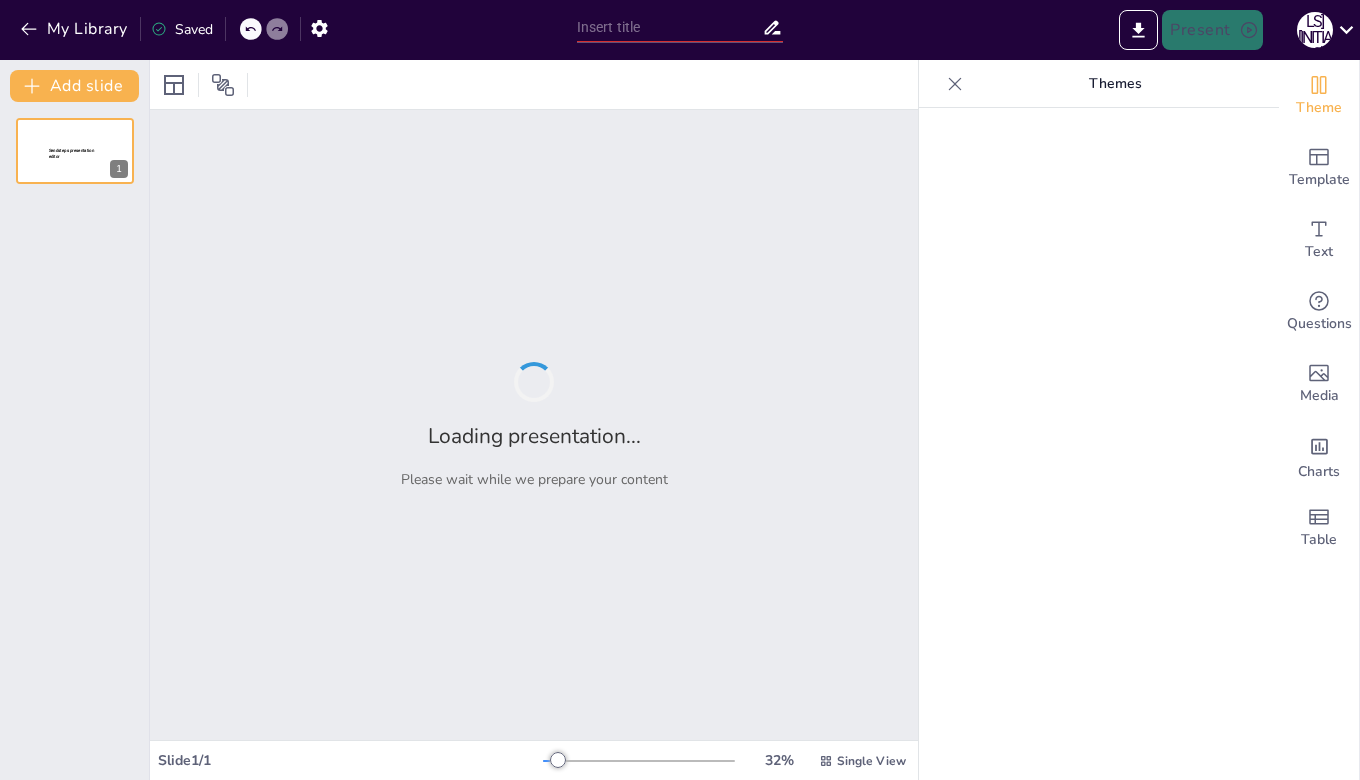 type on "Empowering Freshmen: Effective Library Instruction Strategies at [UNIVERSITY]" 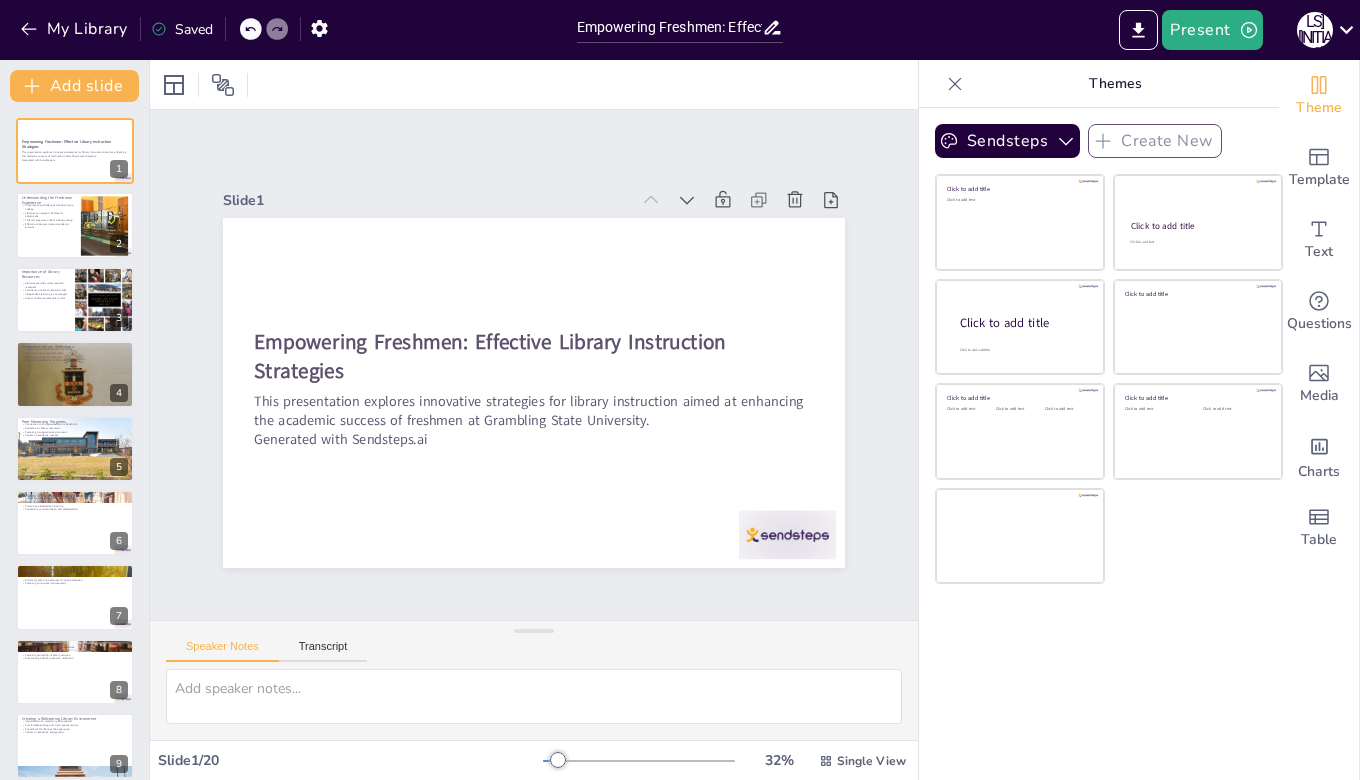 checkbox on "true" 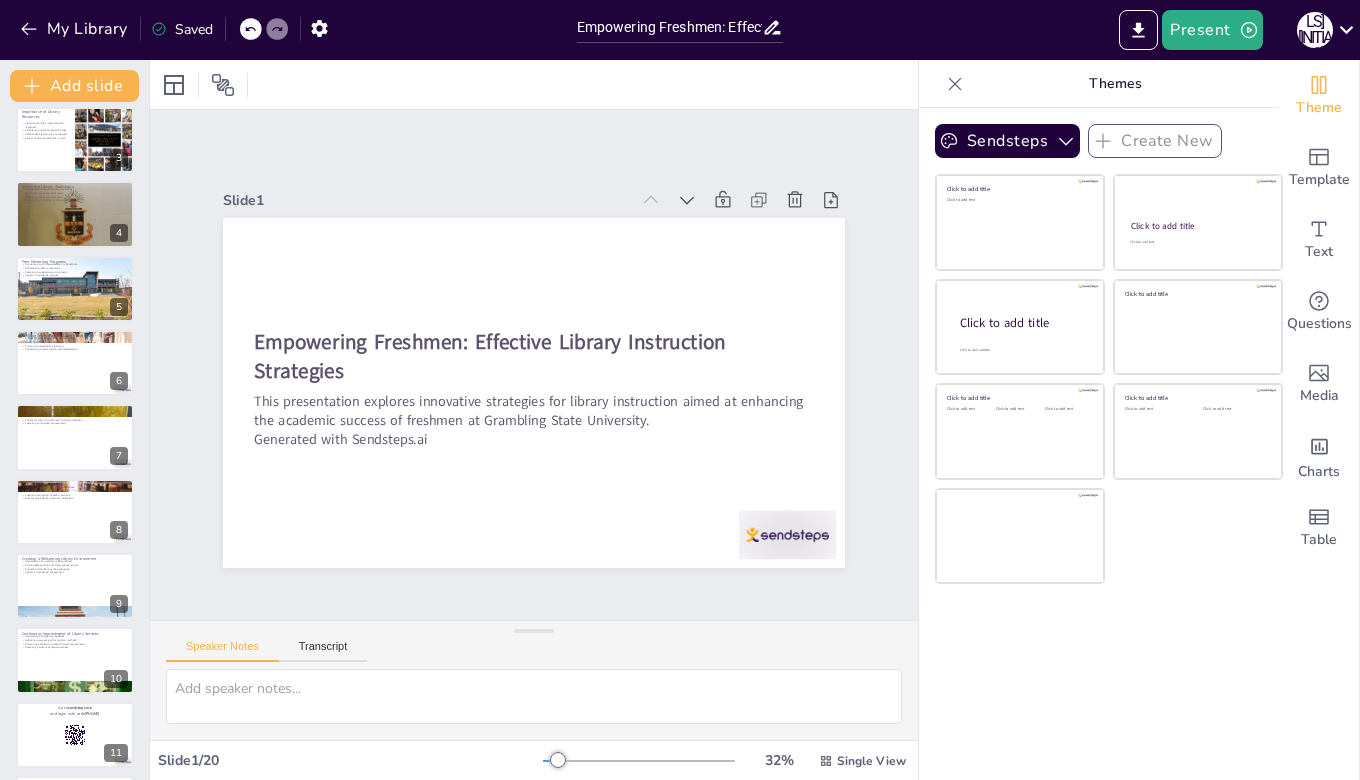 scroll, scrollTop: 0, scrollLeft: 0, axis: both 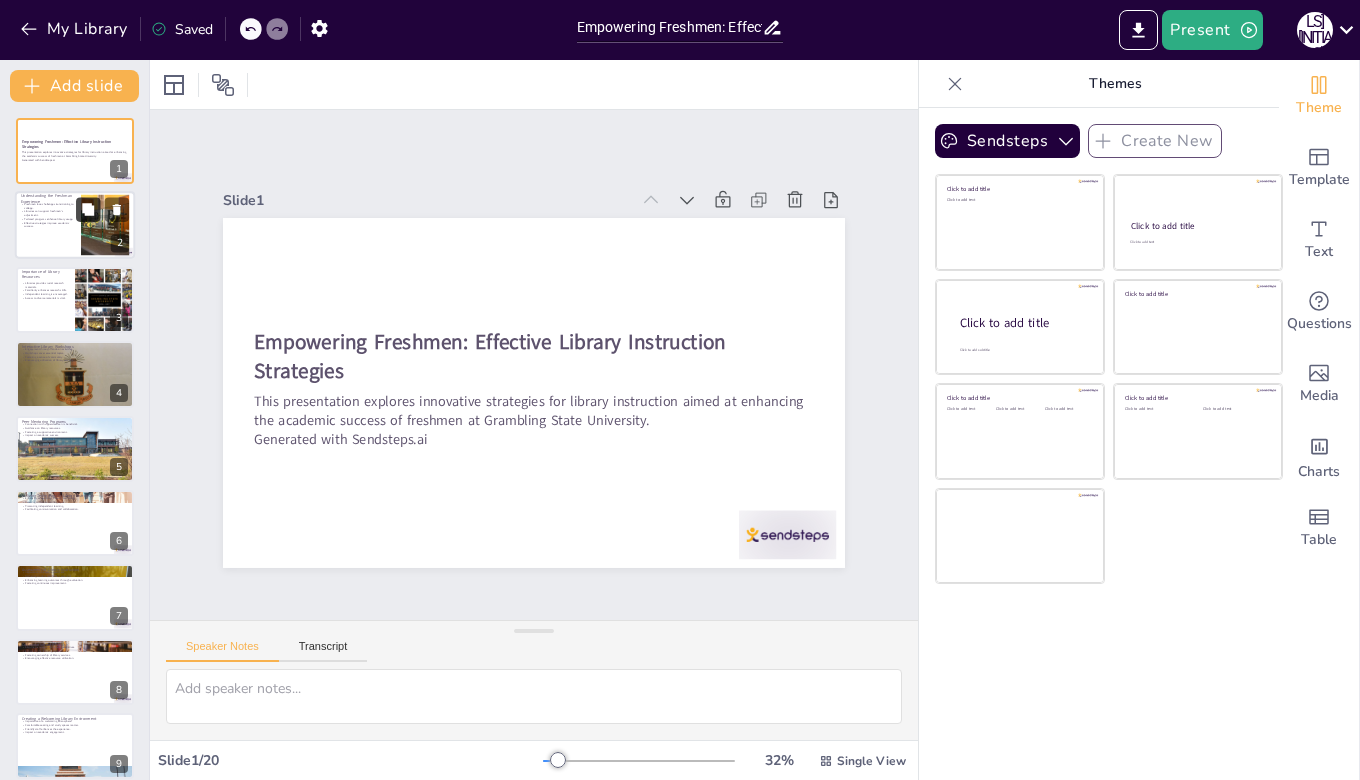click at bounding box center (88, 210) 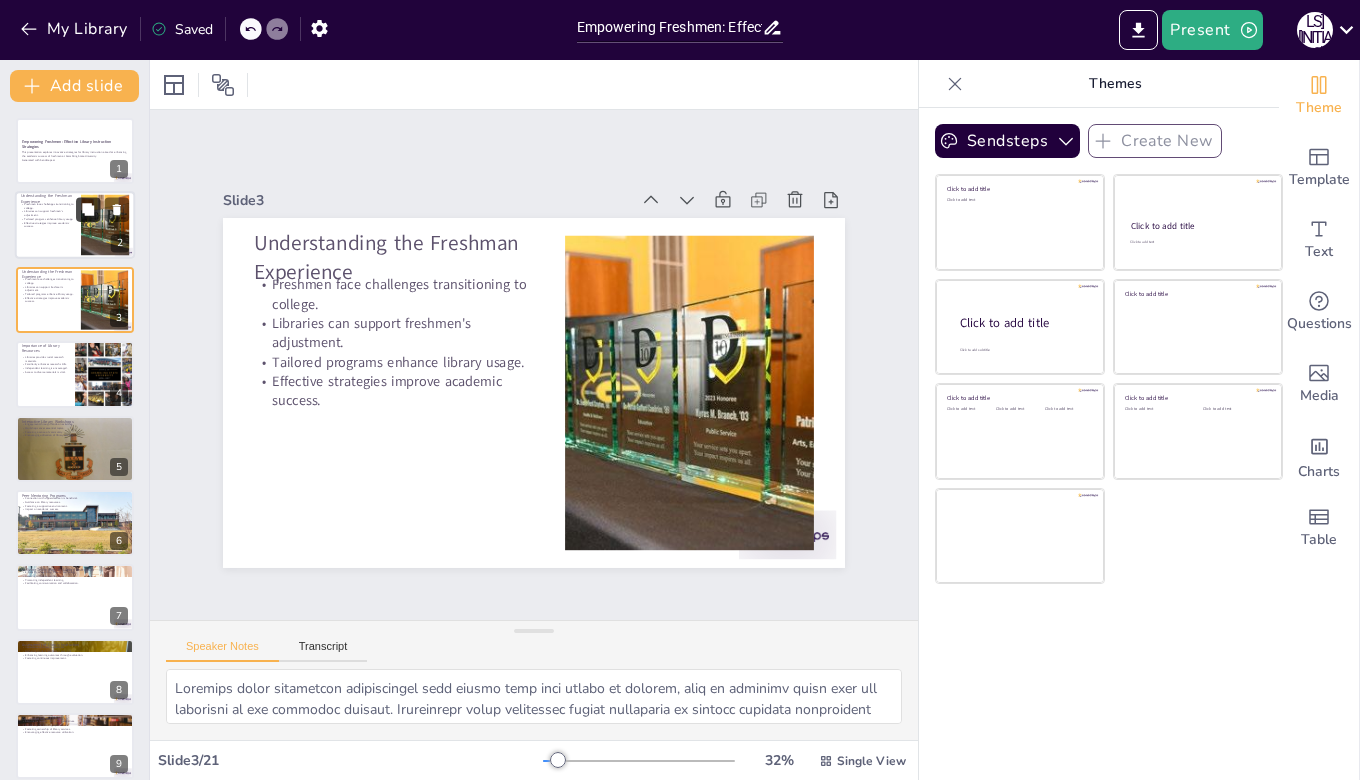checkbox on "true" 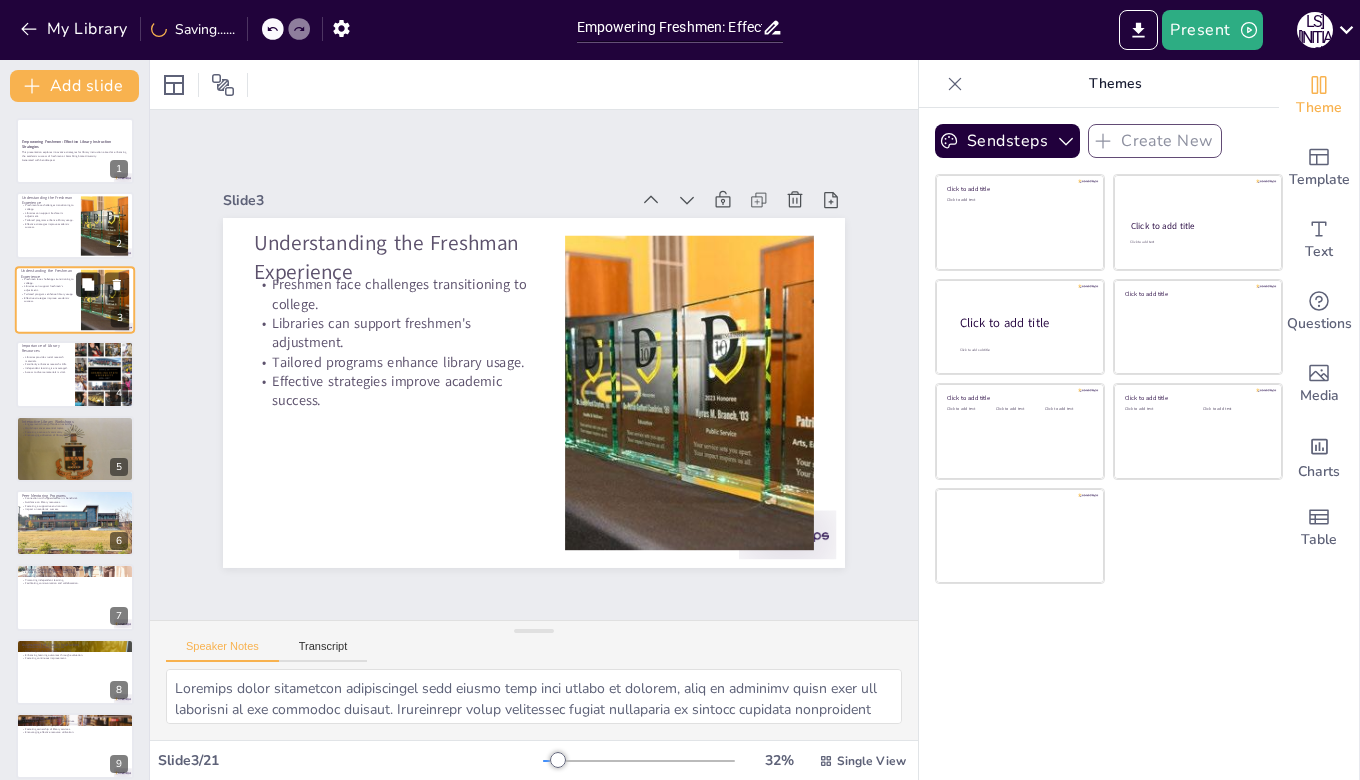 click at bounding box center (88, 284) 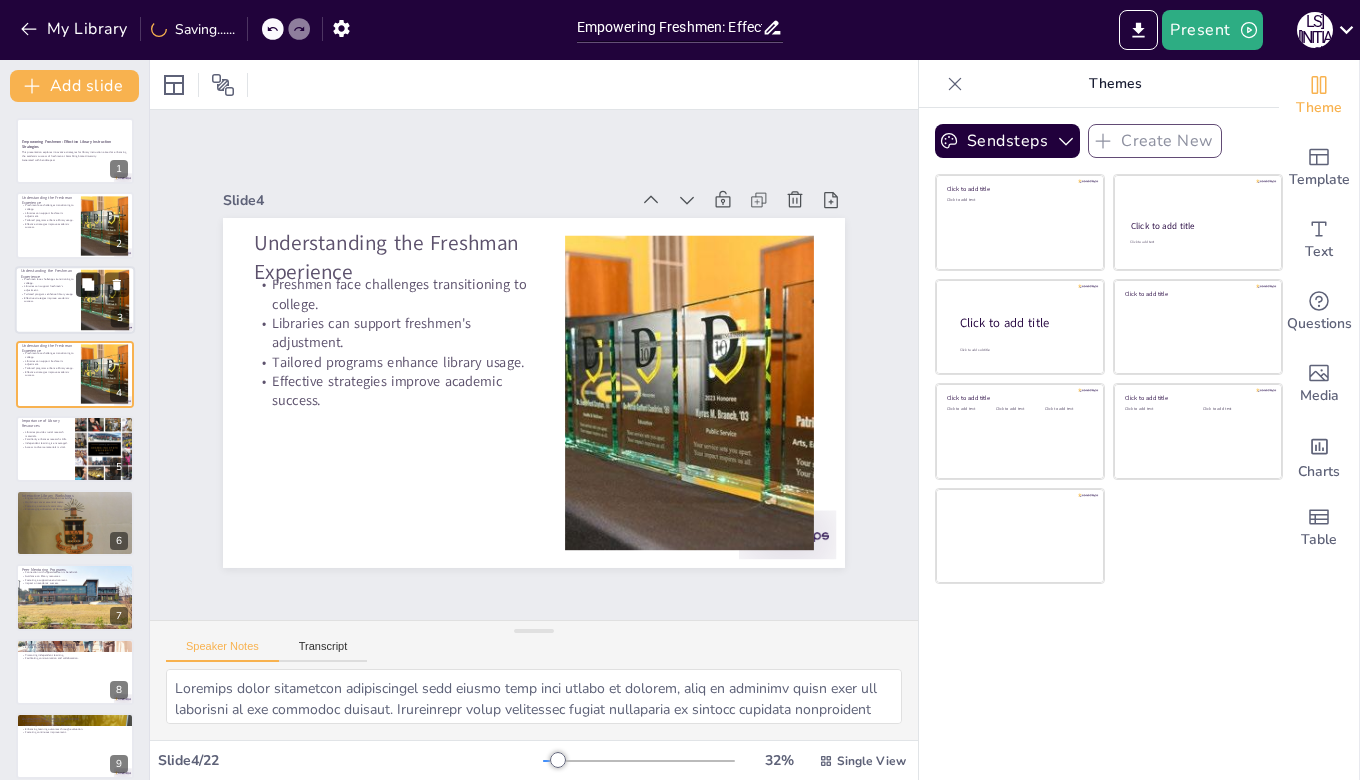 checkbox on "true" 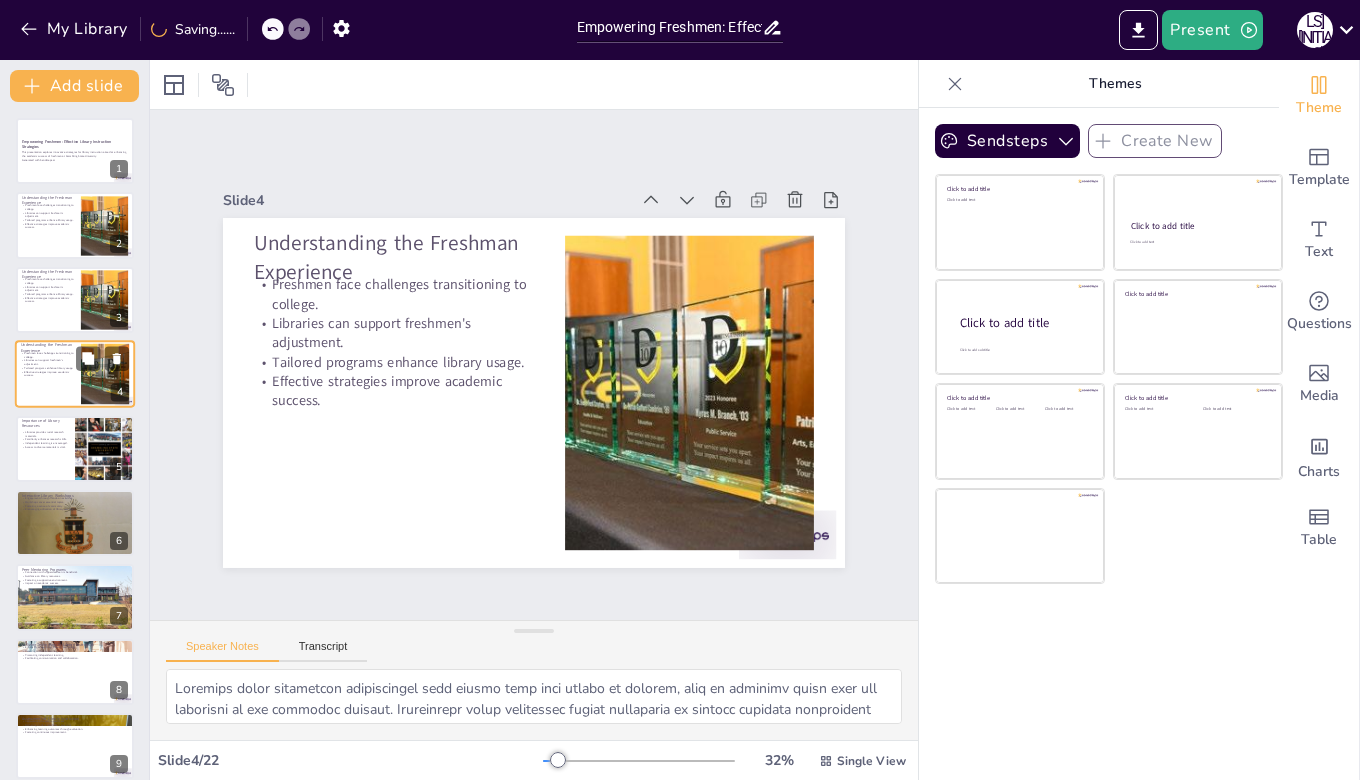 click at bounding box center [75, 374] 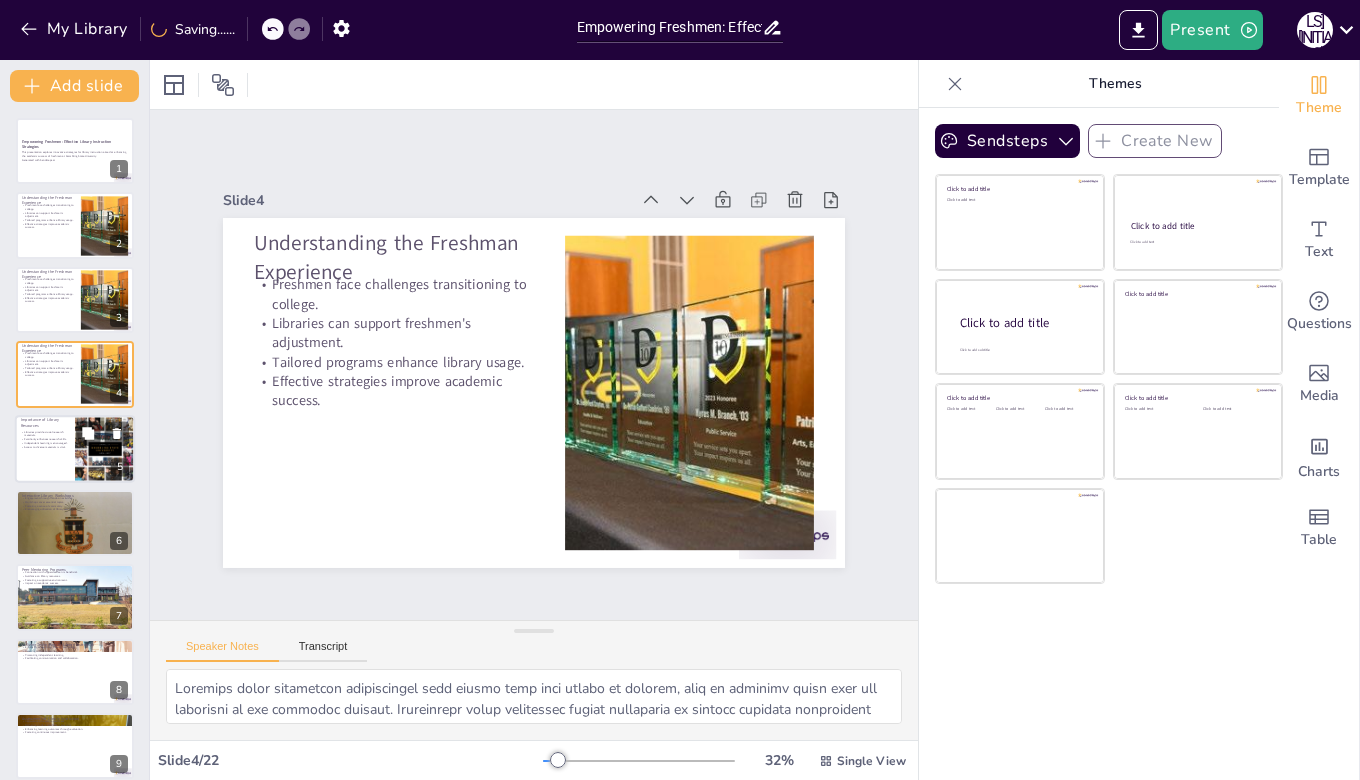 click on "Libraries provide crucial research materials. Familiarity enhances research skills. Independent learning is encouraged. Access to diverse materials is vital." at bounding box center [45, 439] 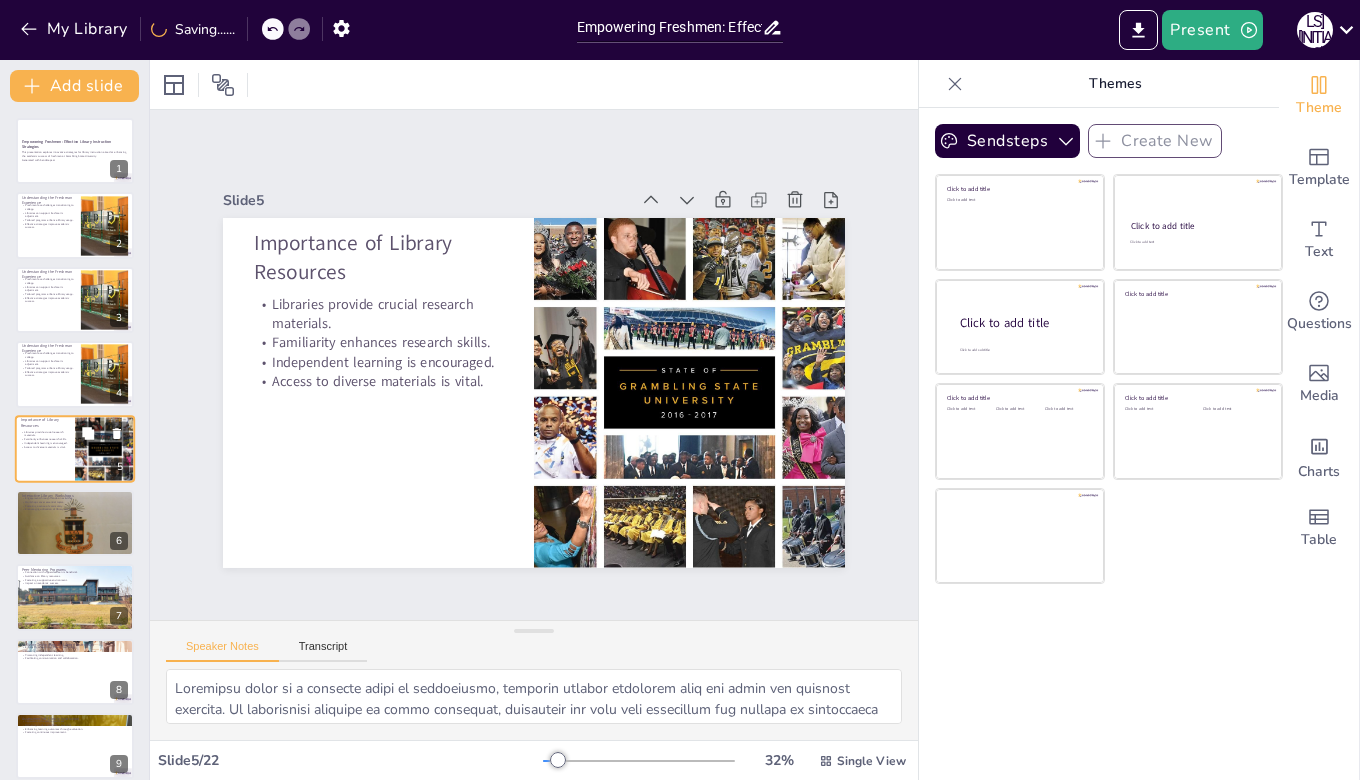 scroll, scrollTop: 7, scrollLeft: 0, axis: vertical 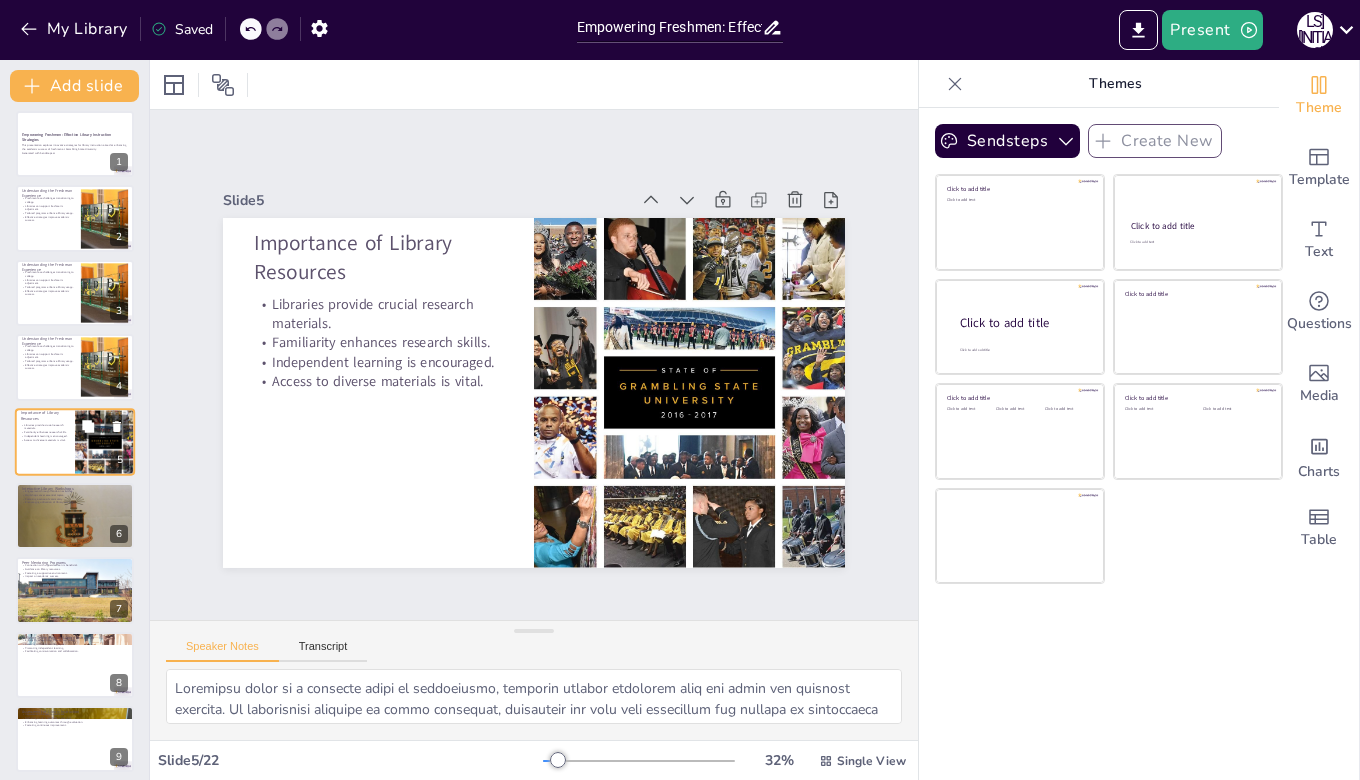 checkbox on "true" 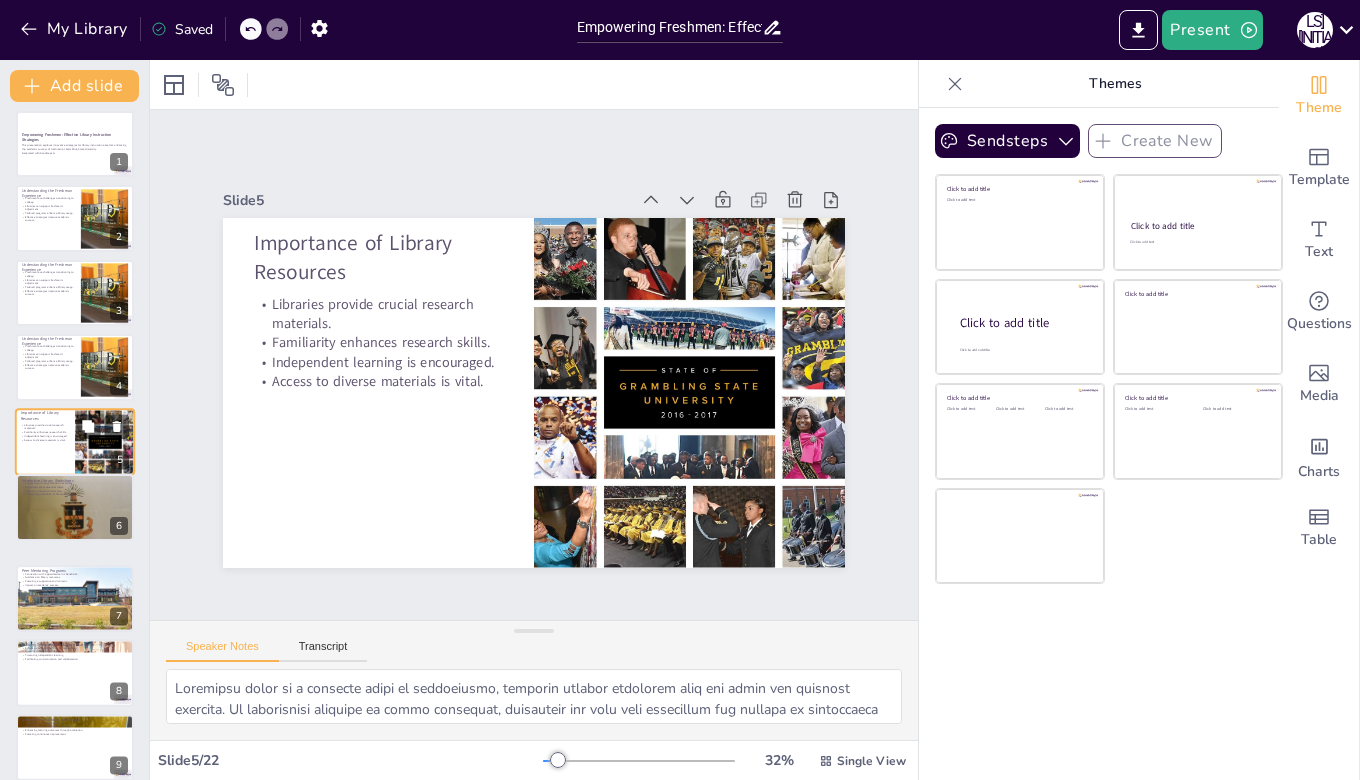 checkbox on "true" 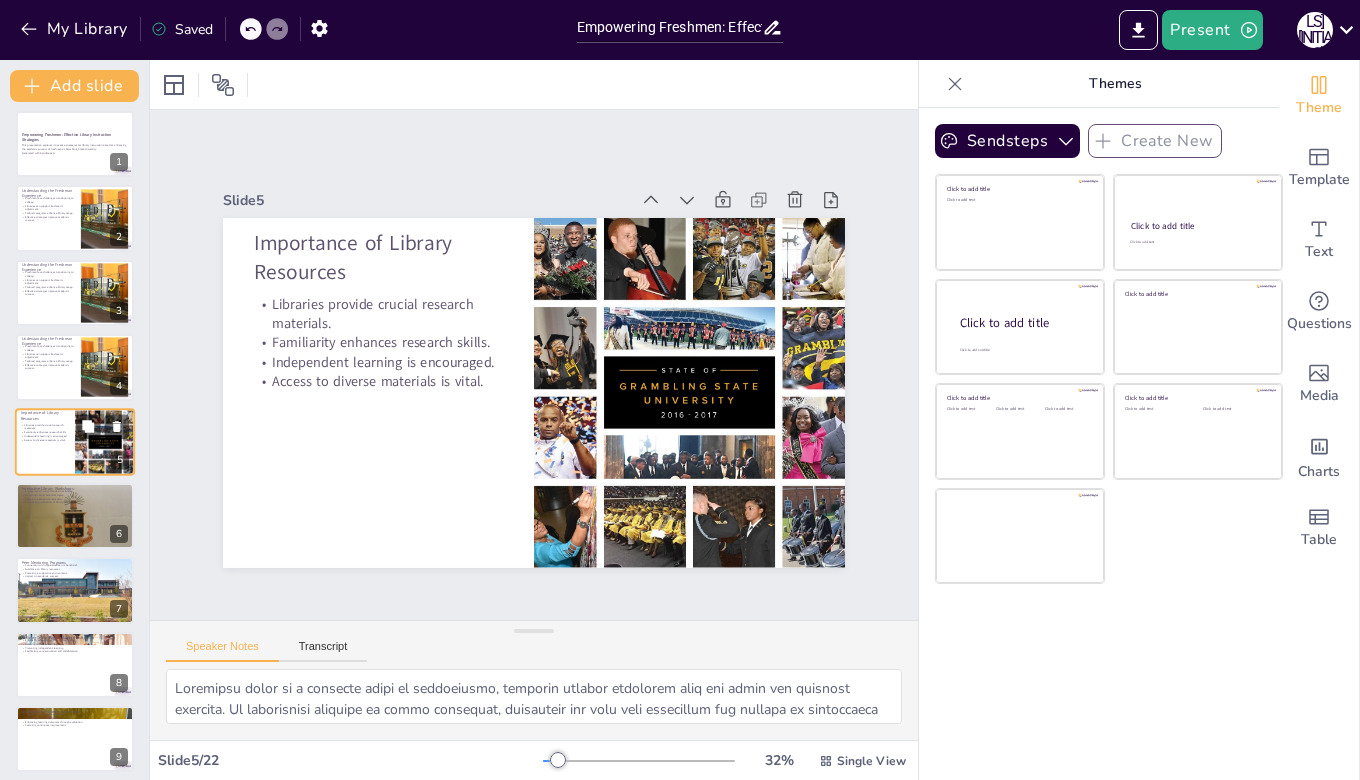 checkbox on "true" 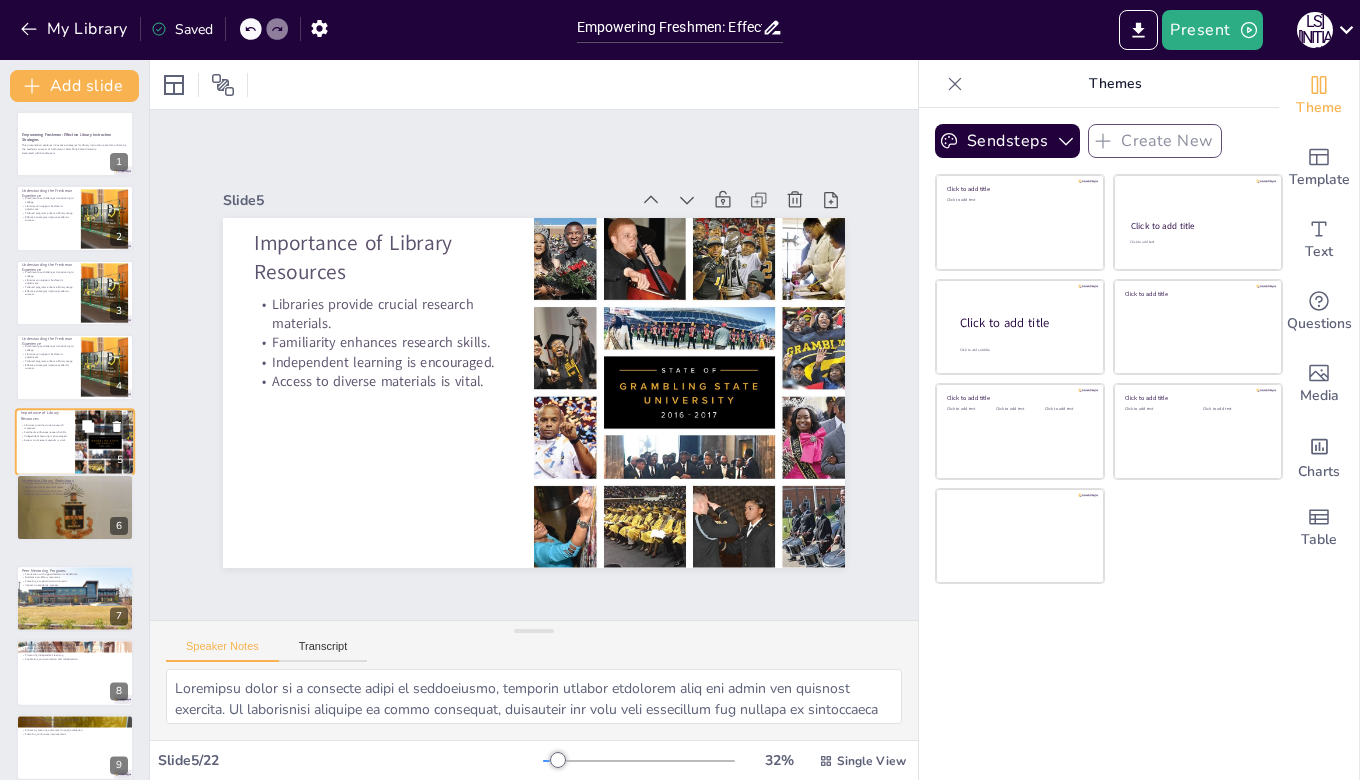checkbox on "true" 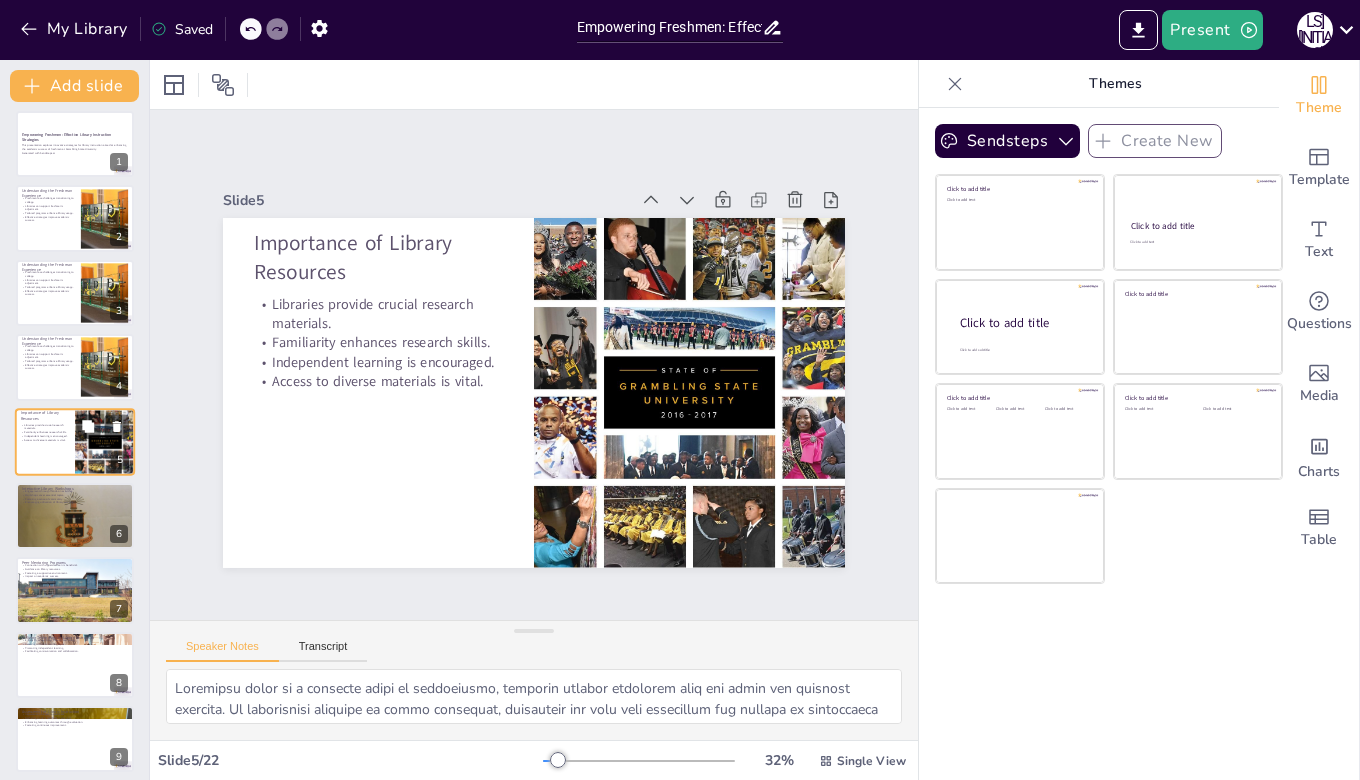 scroll, scrollTop: 0, scrollLeft: 0, axis: both 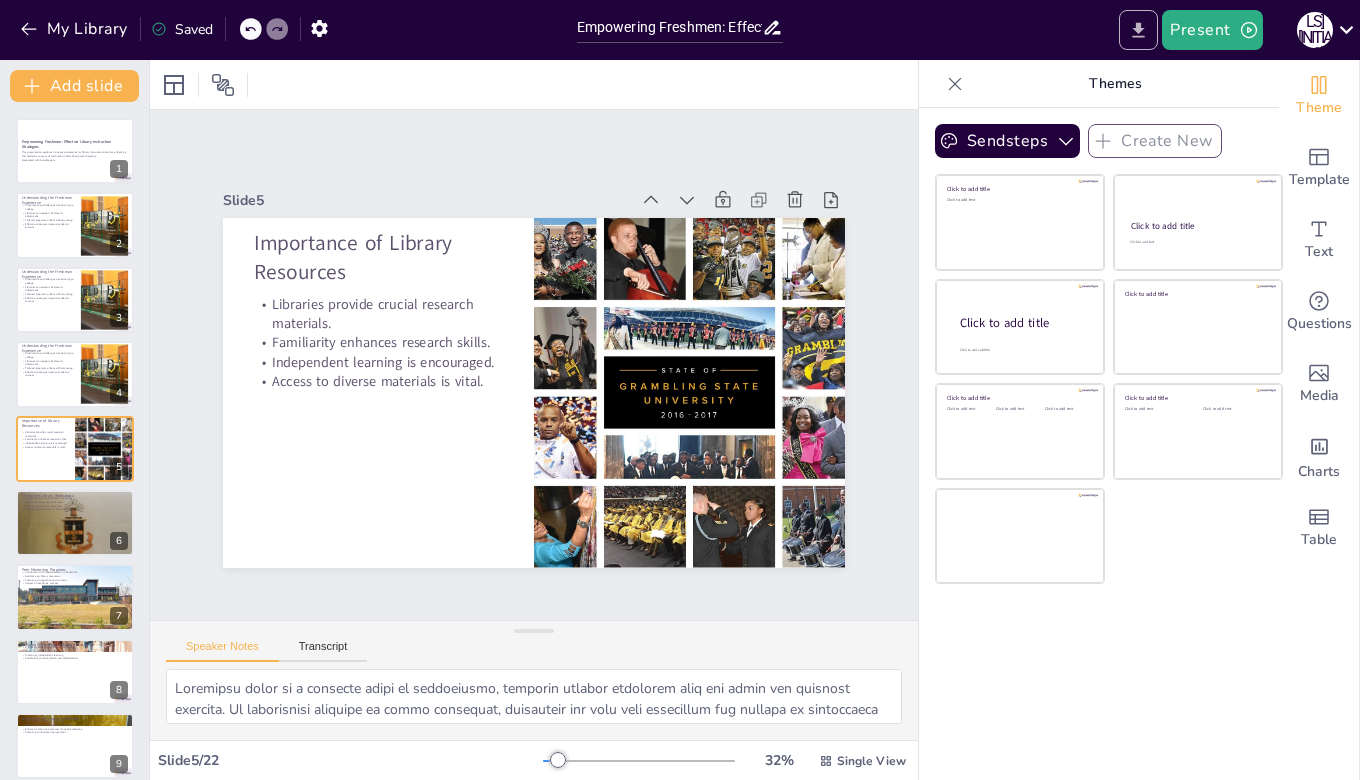 click 